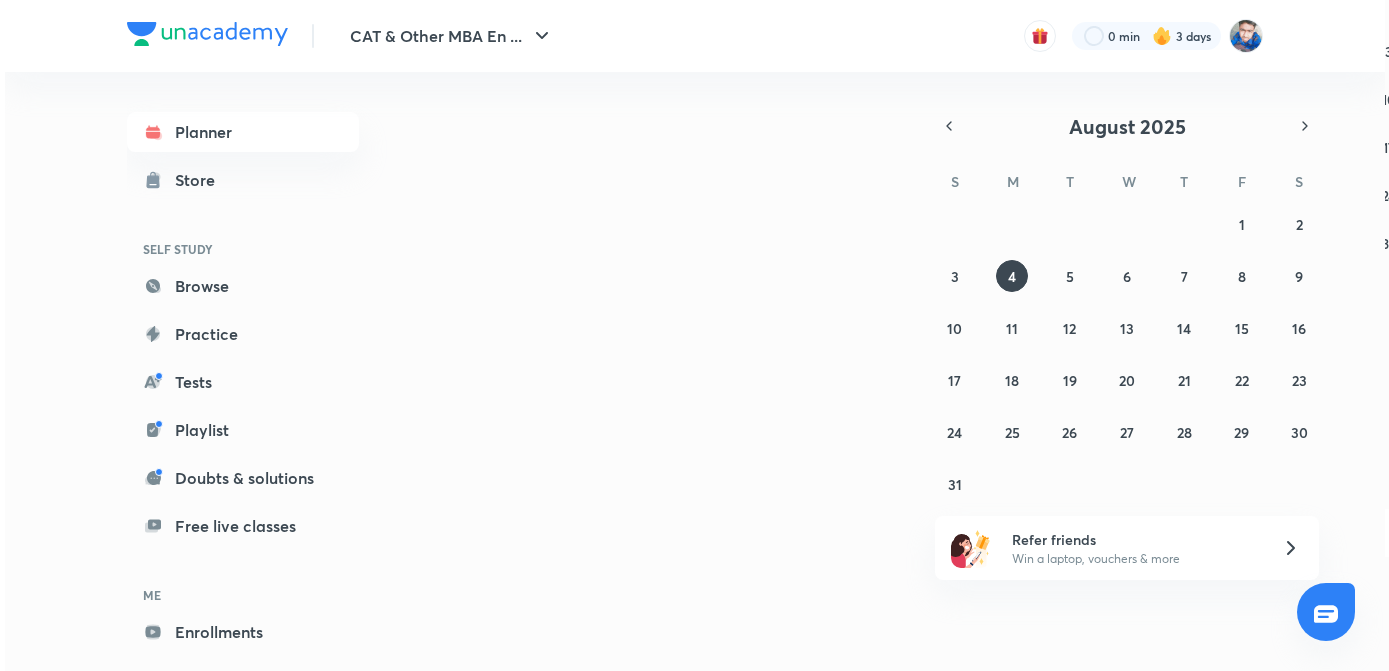 scroll, scrollTop: 0, scrollLeft: 0, axis: both 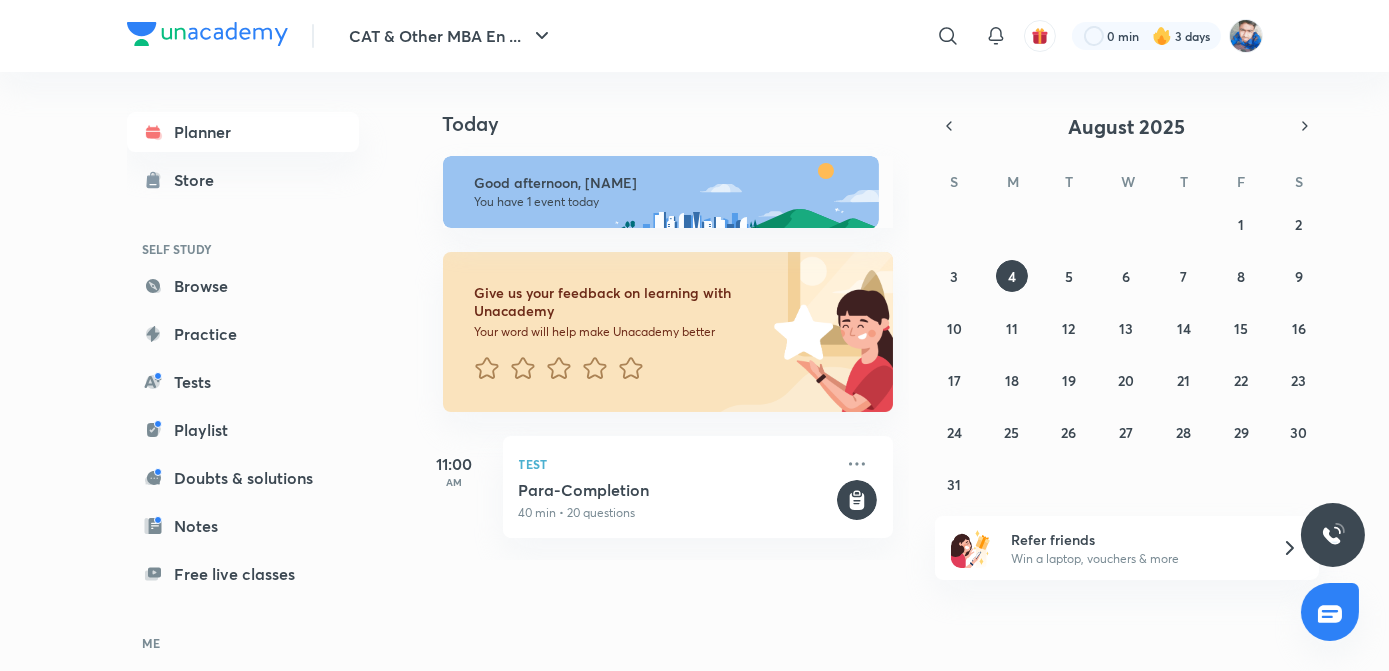 click 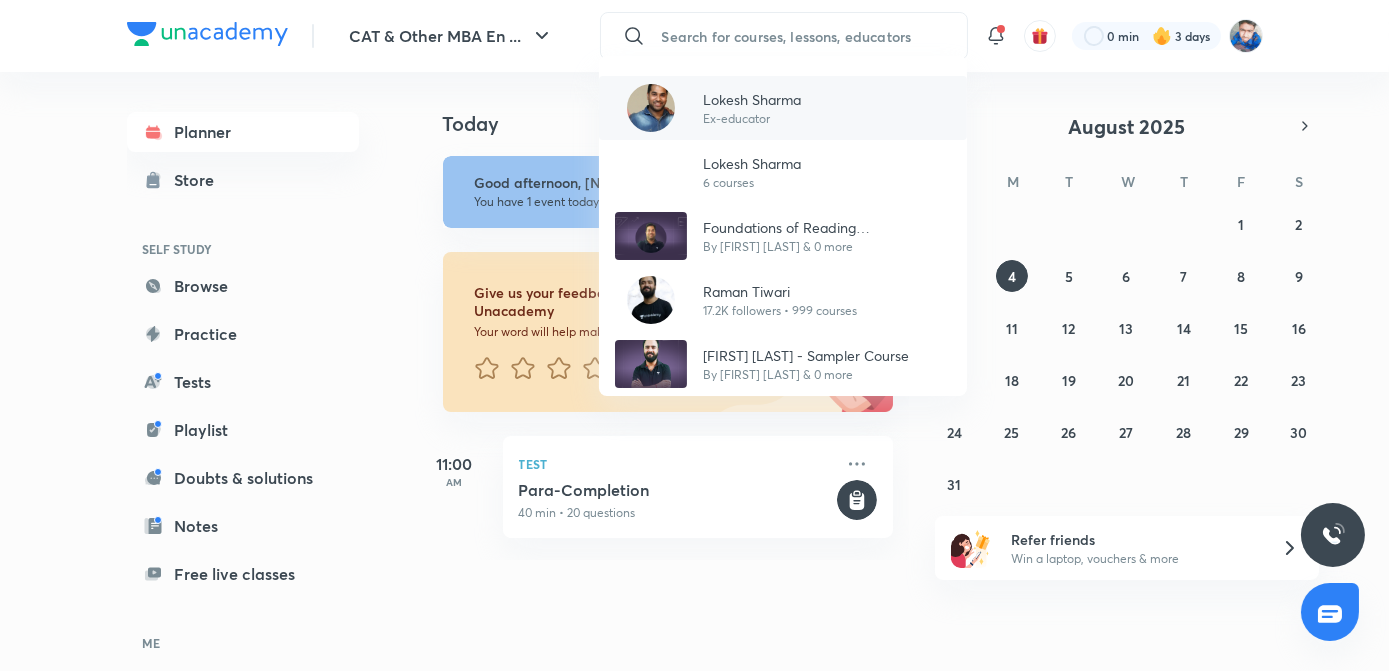click on "Ex-educator" at bounding box center (752, 119) 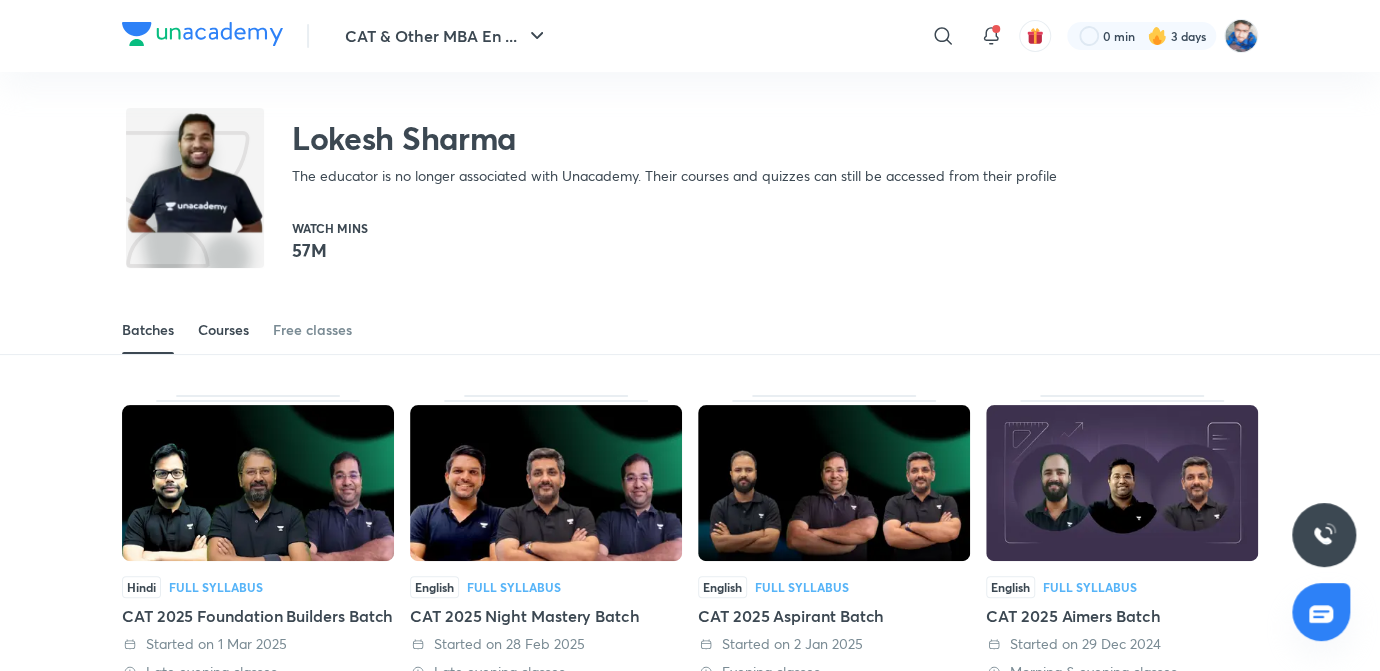 click on "Courses" at bounding box center (223, 330) 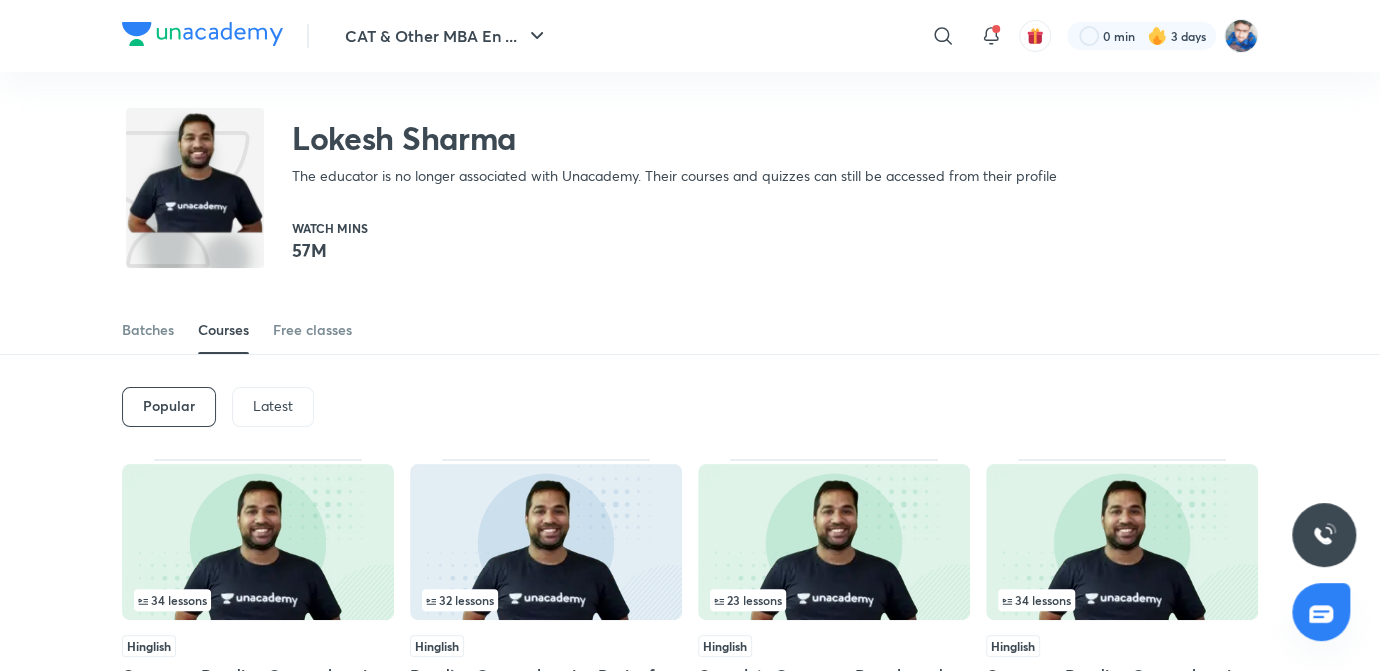 click on "Latest" at bounding box center [273, 407] 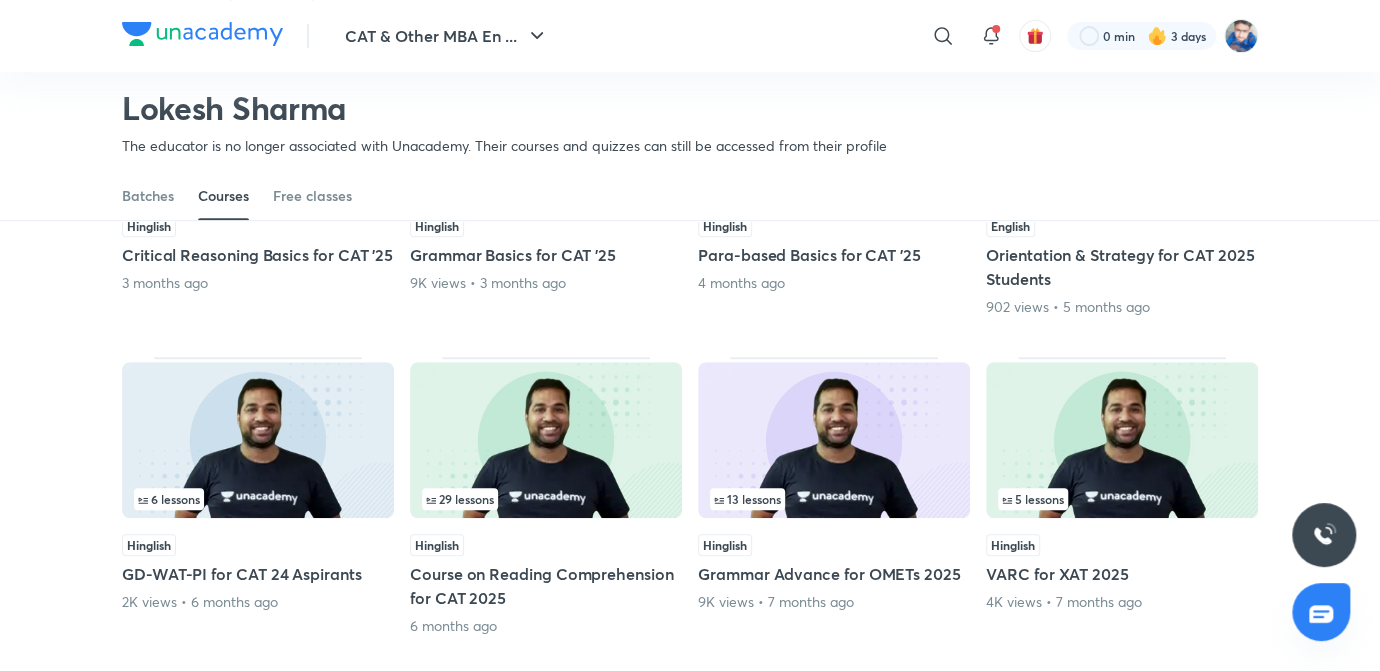 scroll, scrollTop: 178, scrollLeft: 0, axis: vertical 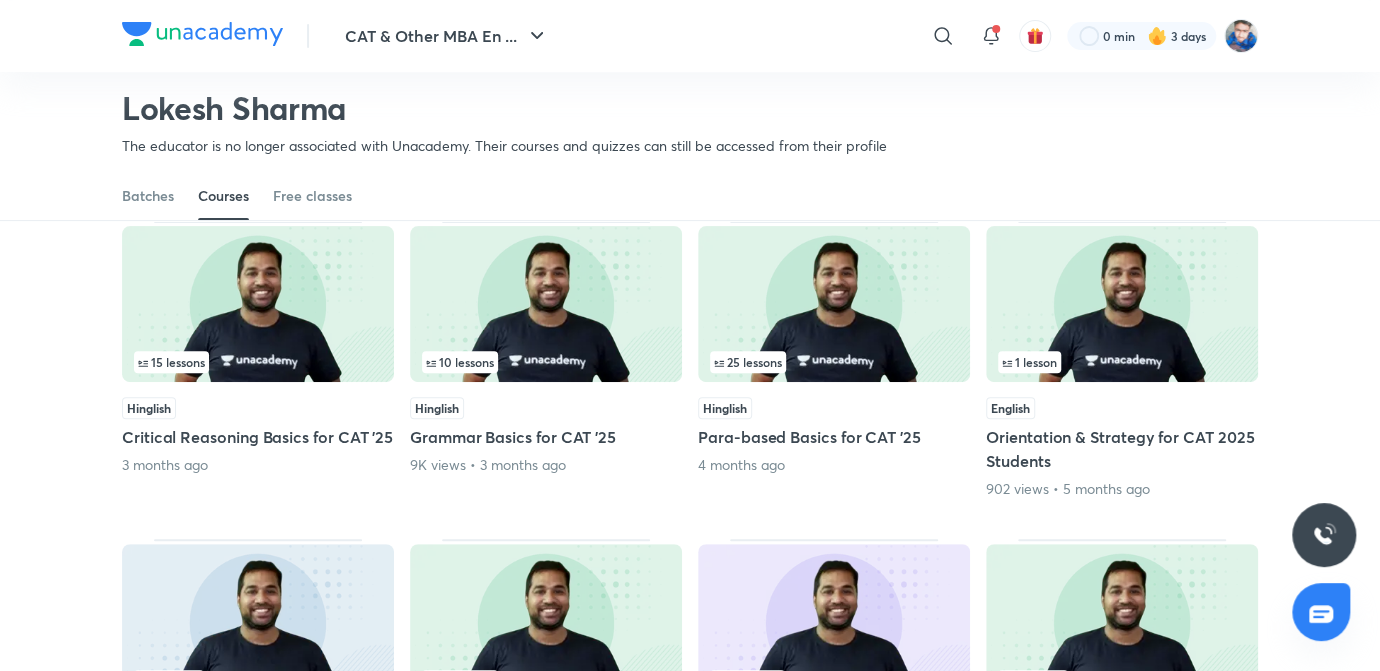 click on "Hinglish" at bounding box center [258, 408] 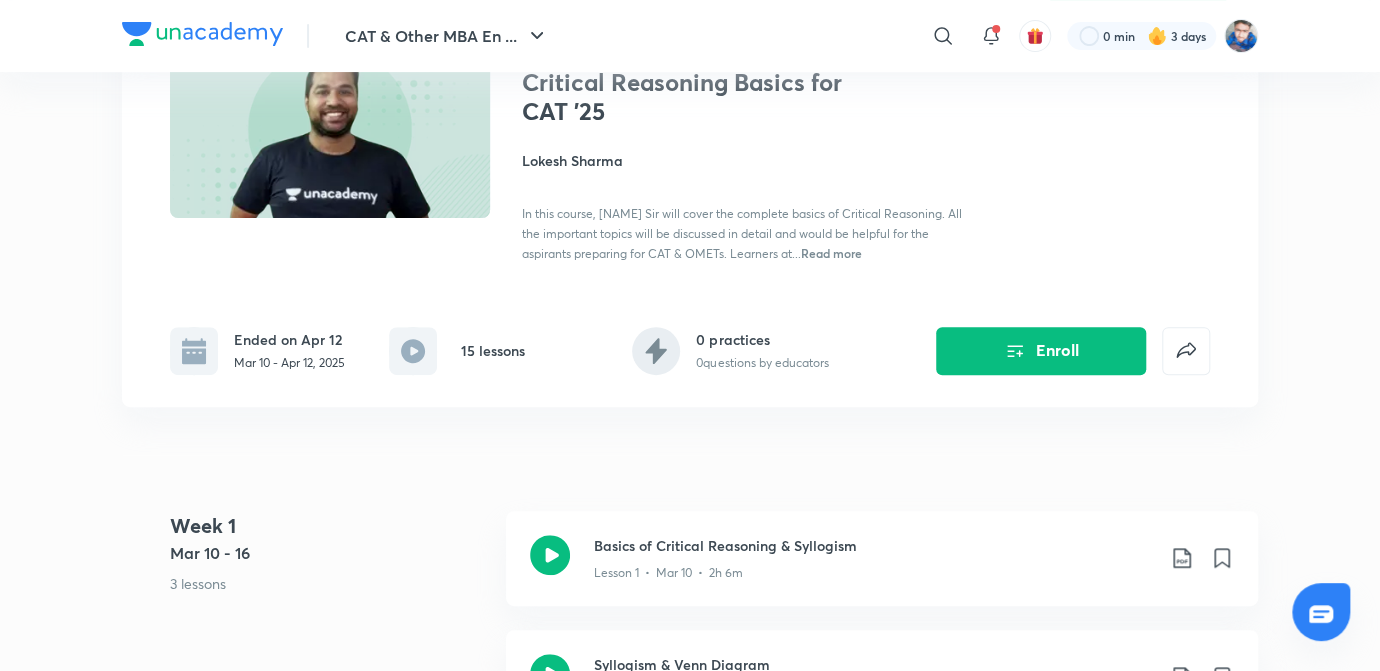 scroll, scrollTop: 0, scrollLeft: 0, axis: both 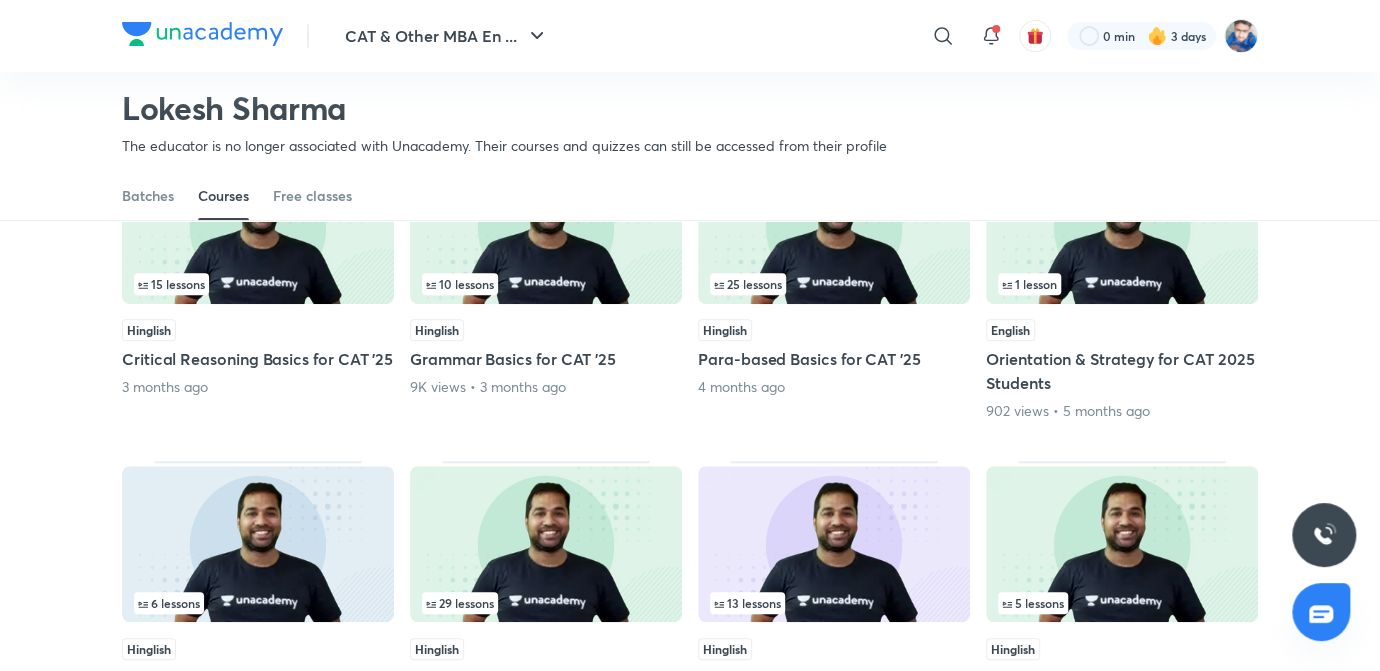 click at bounding box center [258, 226] 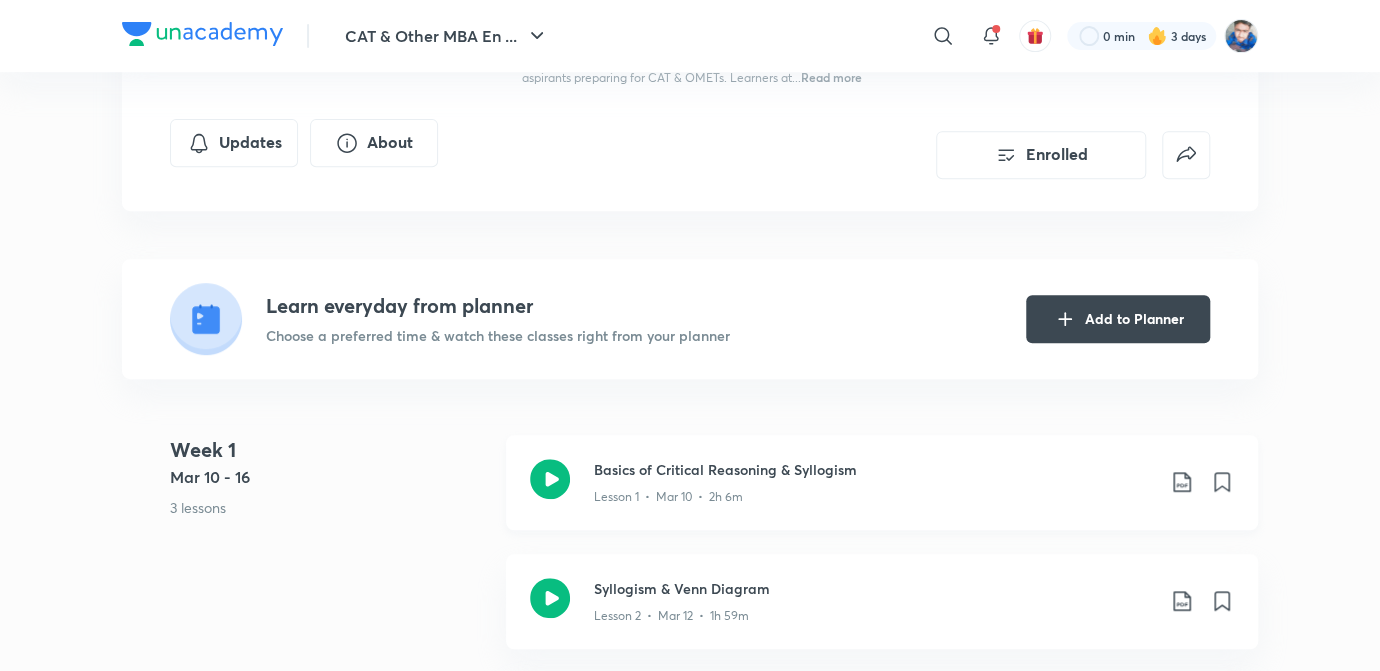 scroll, scrollTop: 454, scrollLeft: 0, axis: vertical 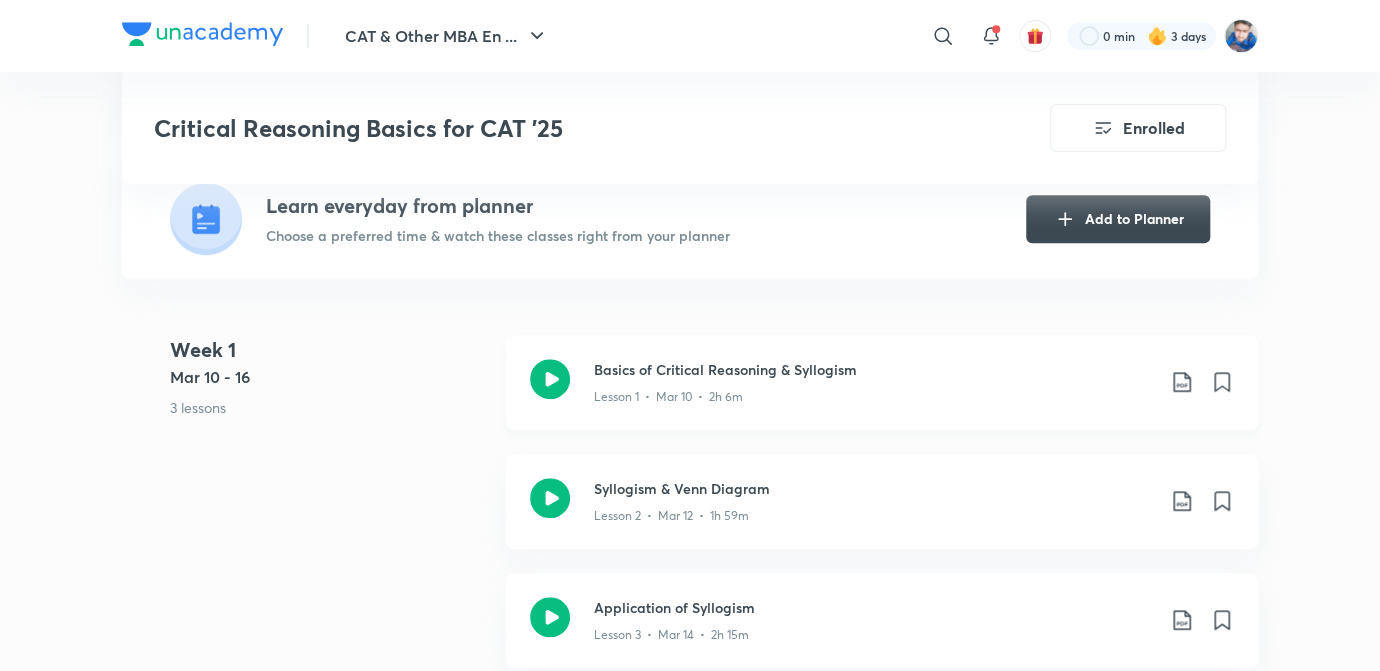 click 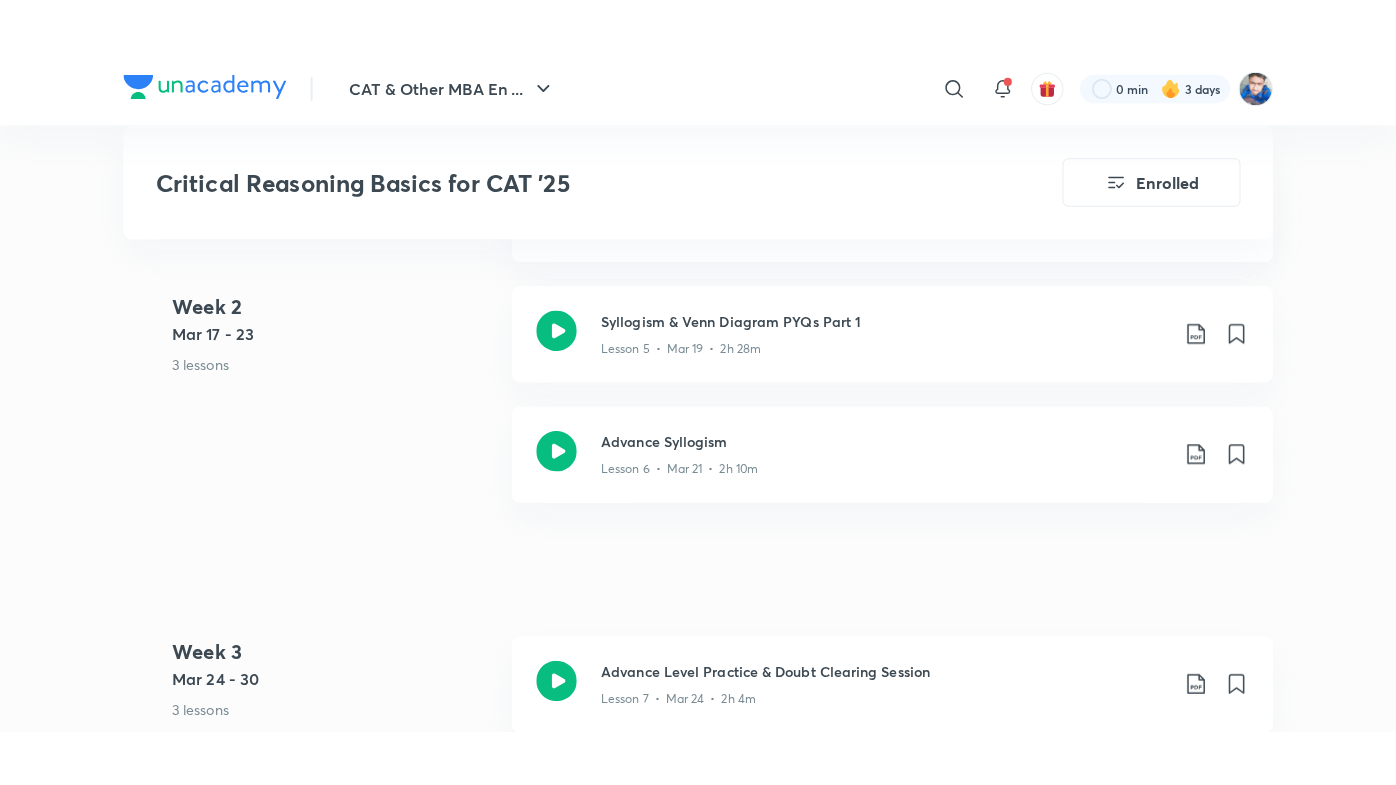 scroll, scrollTop: 1363, scrollLeft: 0, axis: vertical 